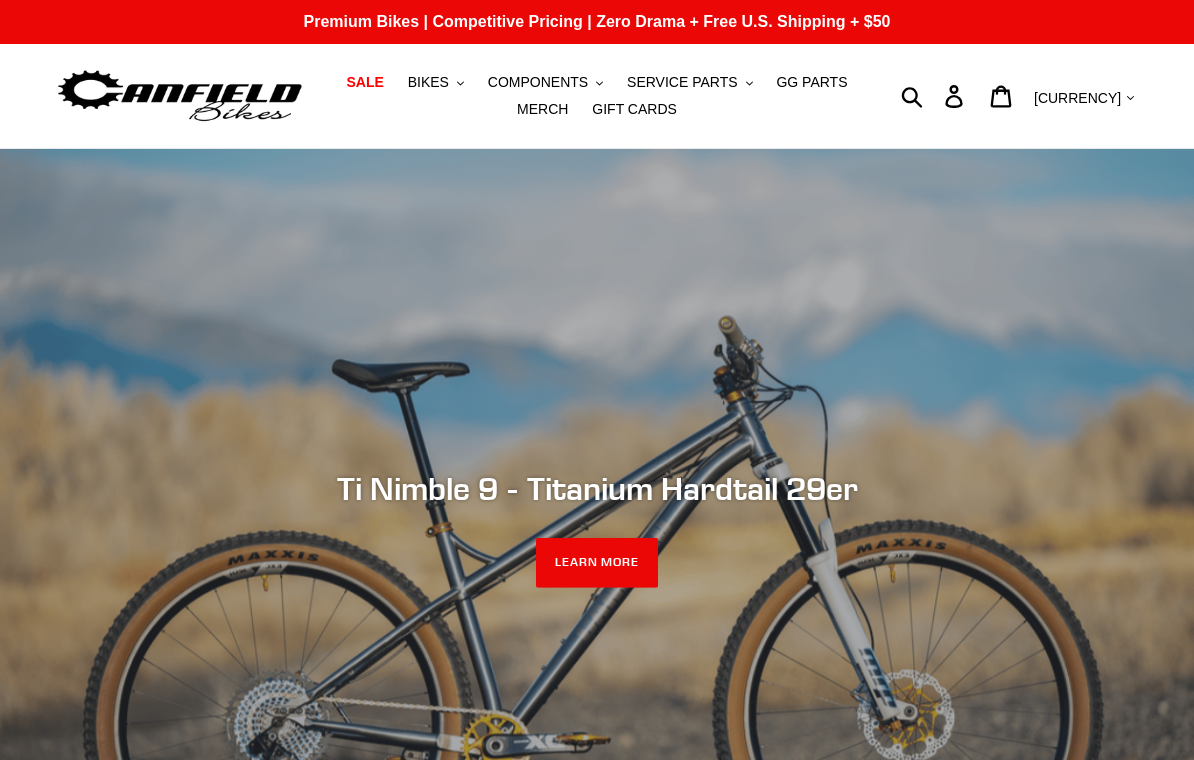 scroll, scrollTop: 0, scrollLeft: 0, axis: both 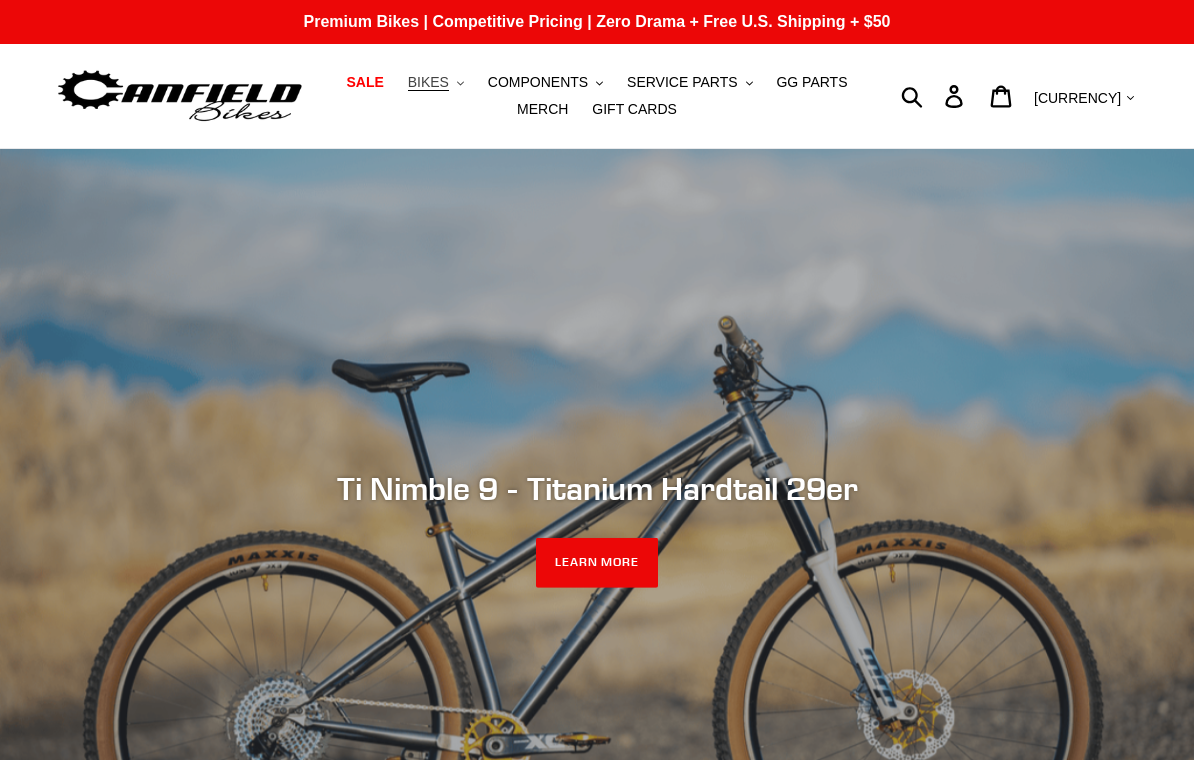 click on "BIKES" at bounding box center [428, 82] 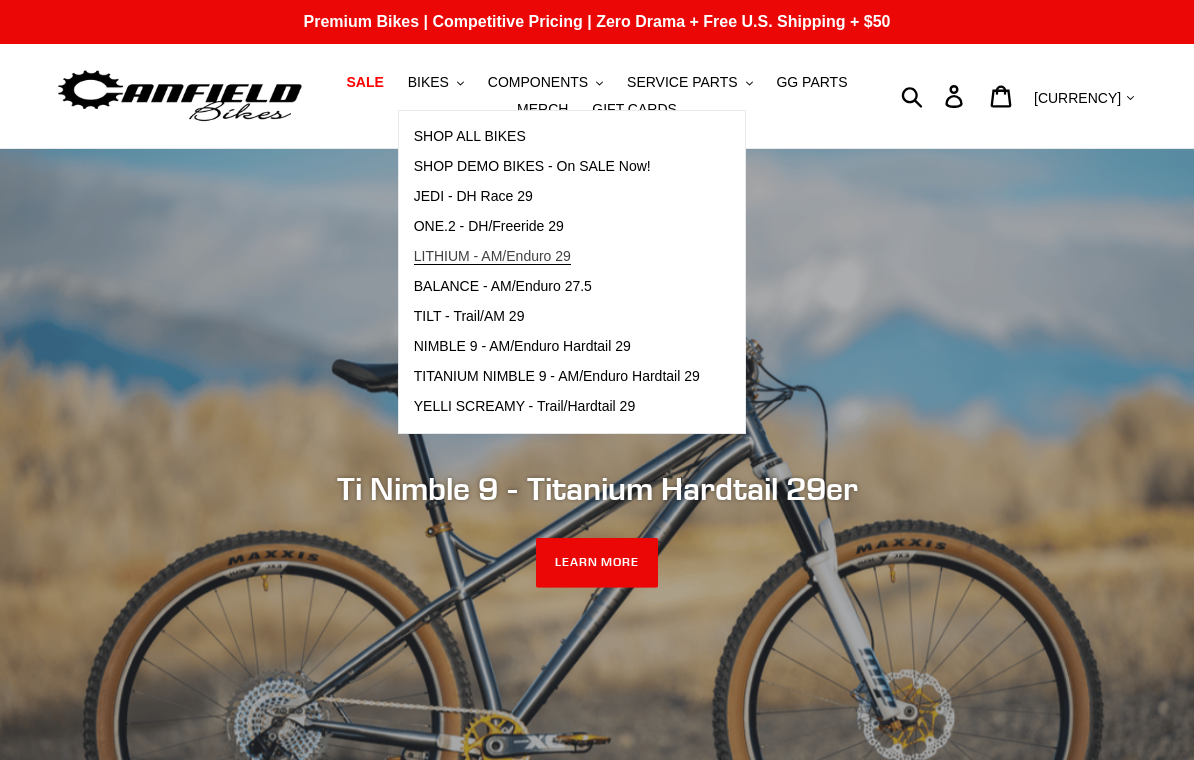 click on "LITHIUM - AM/Enduro 29" at bounding box center [492, 256] 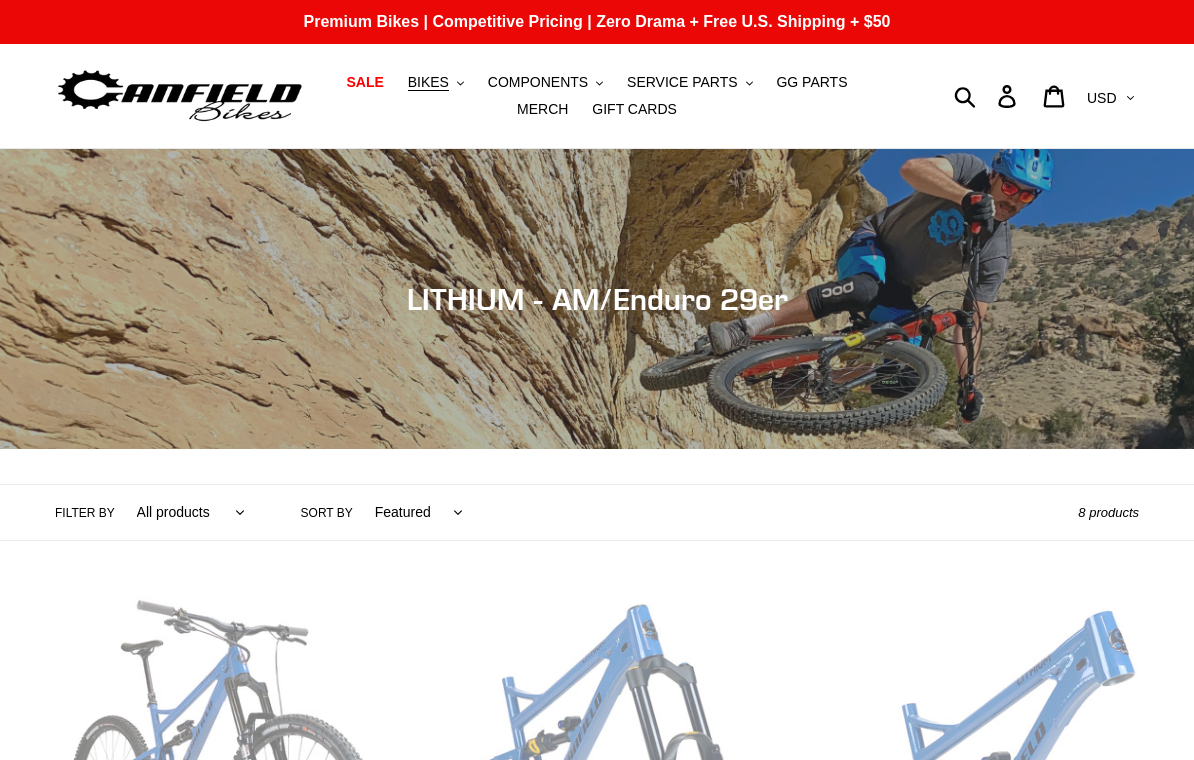 scroll, scrollTop: 0, scrollLeft: 0, axis: both 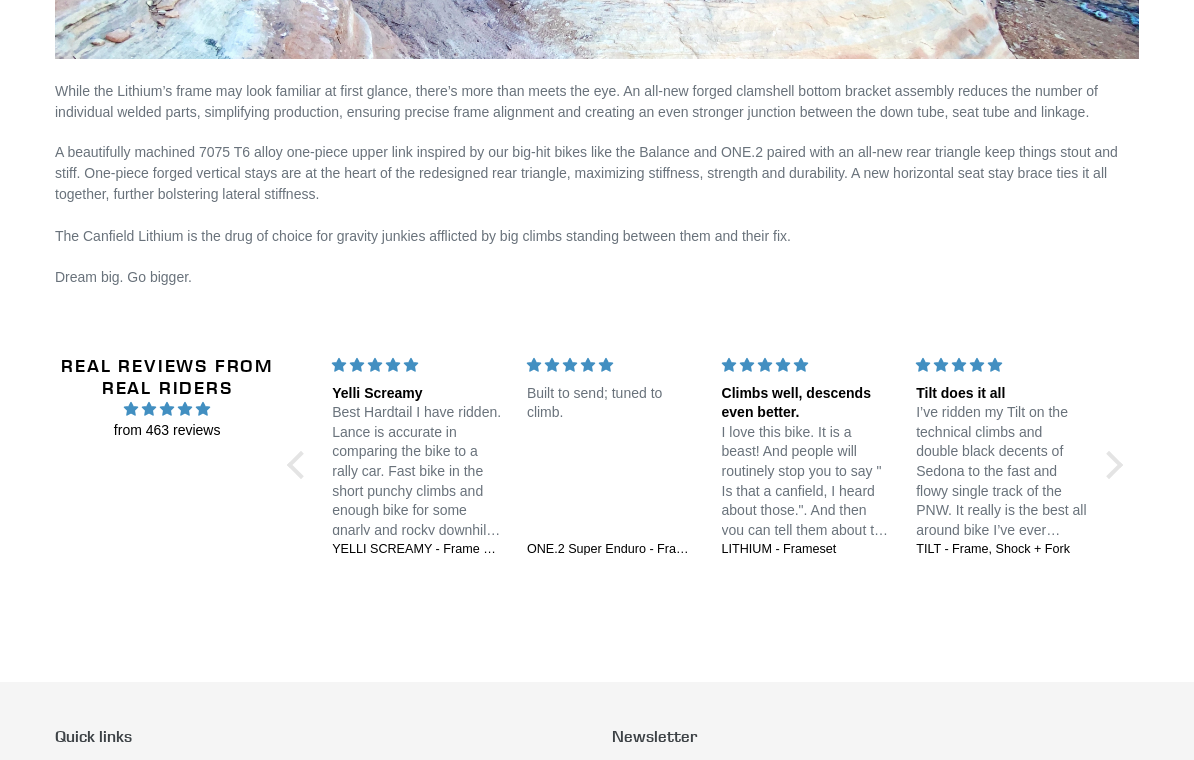 click on "I’ve ridden my Tilt on the technical climbs and double black decents of Sedona to the fast and flowy single track of the PNW. It really is the best all around bike I’ve ever ridden. Low and slack enough to inspire confidence in steep terrain but tall and steep enough to avoid pedal strikes and keep the front tire absolutely planted in turns. There is some serious wizardry in how they made this thing put power down when pedaling, the traction is unmatched. If you are looking for a do it all bike this is the one! I also appreciate they make a 29er in small!" at bounding box center (1001, 471) 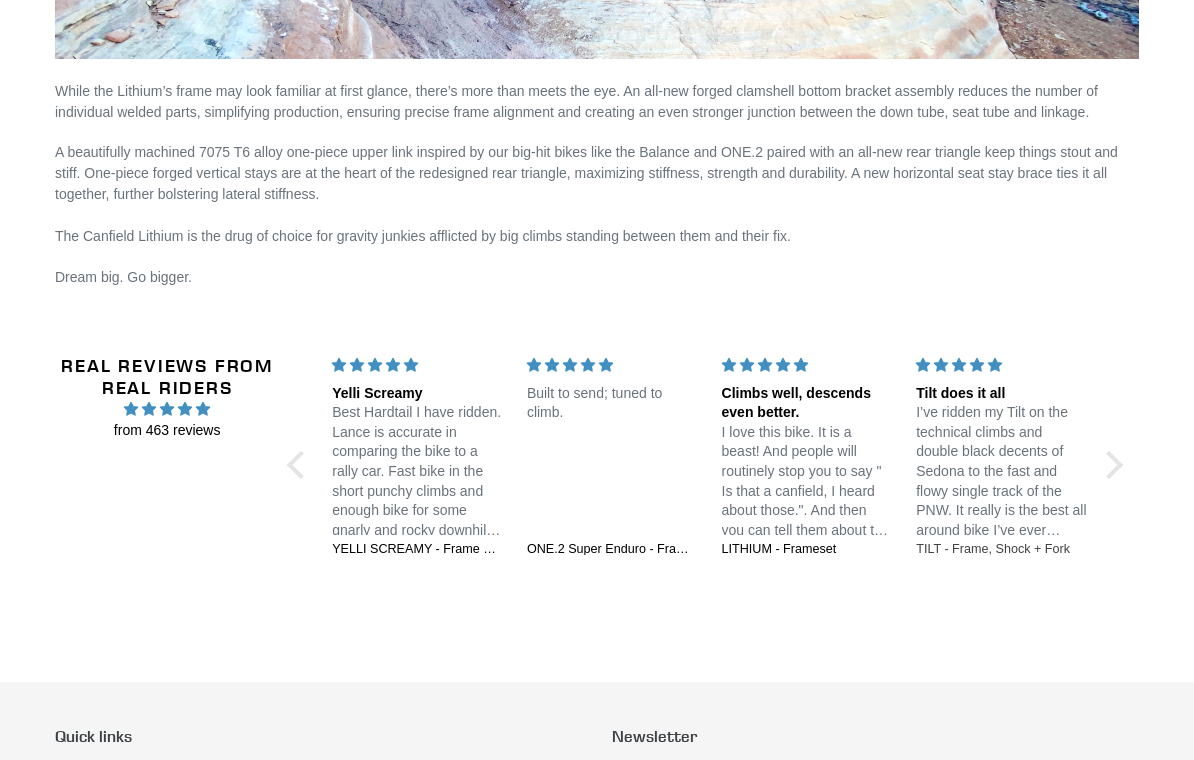 click on "TILT - Frame, Shock + Fork" at bounding box center (1001, 550) 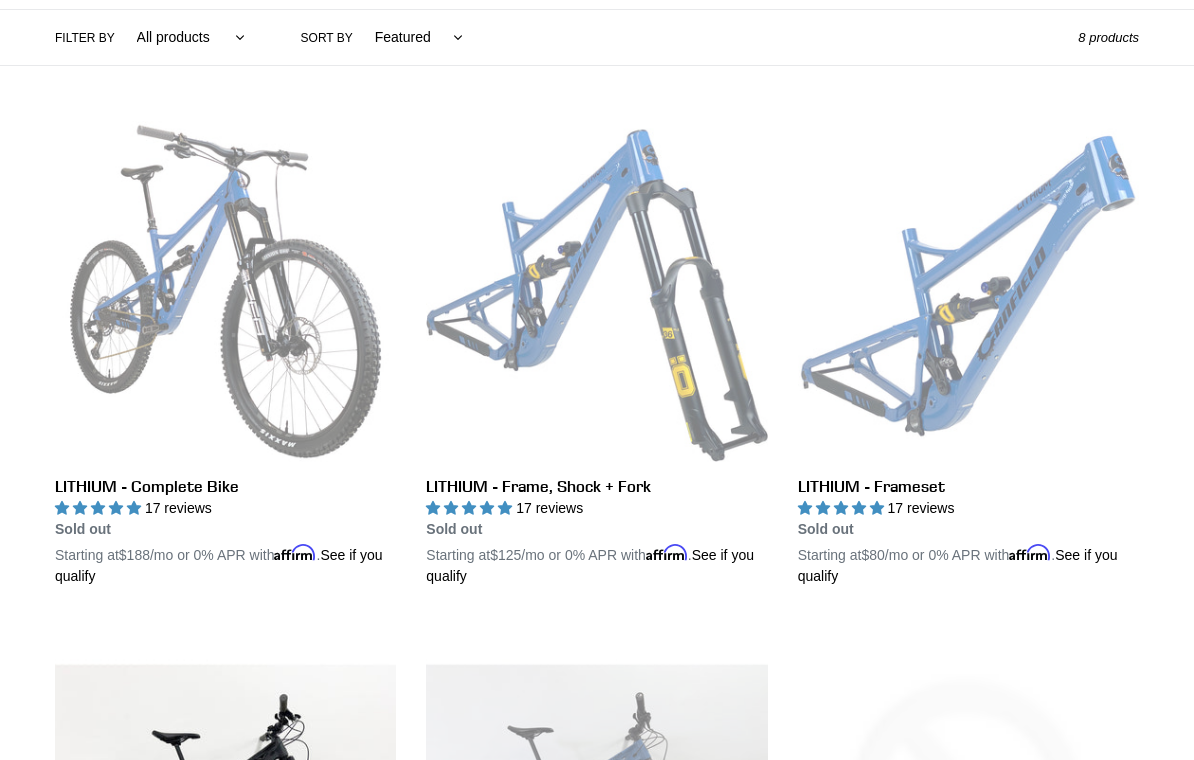 scroll, scrollTop: 0, scrollLeft: 0, axis: both 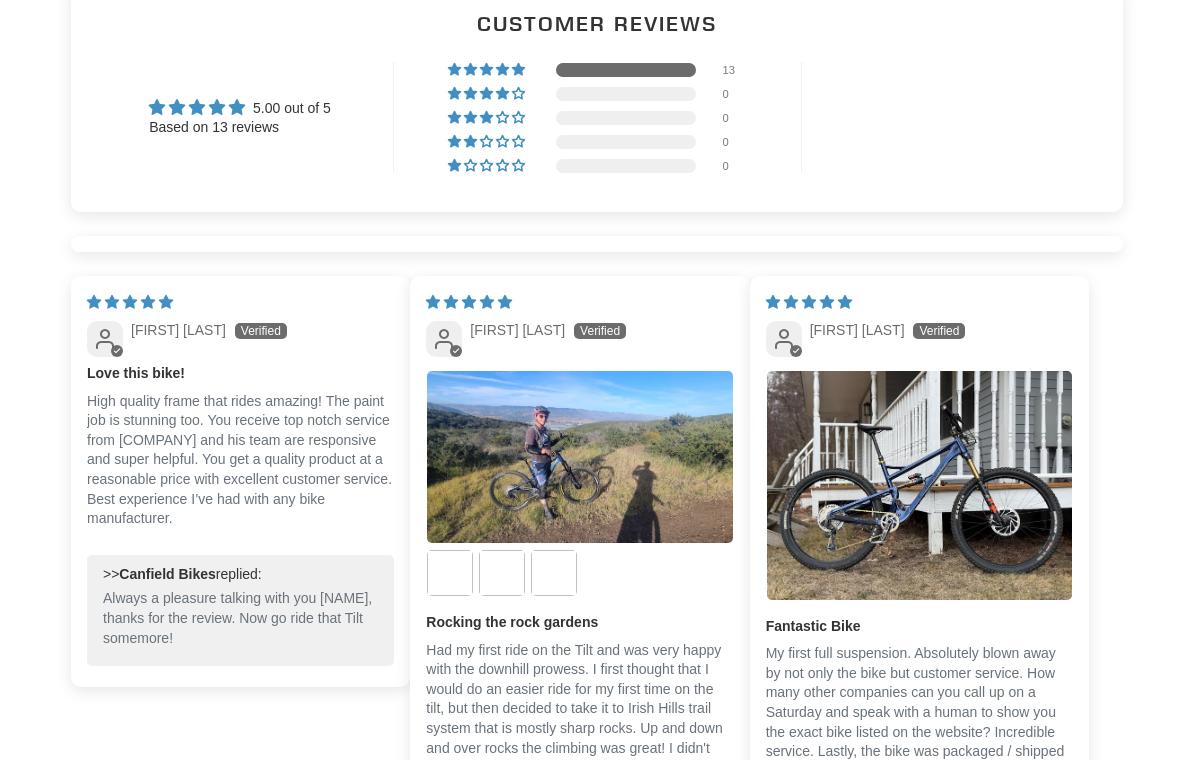 select on "highest-rating" 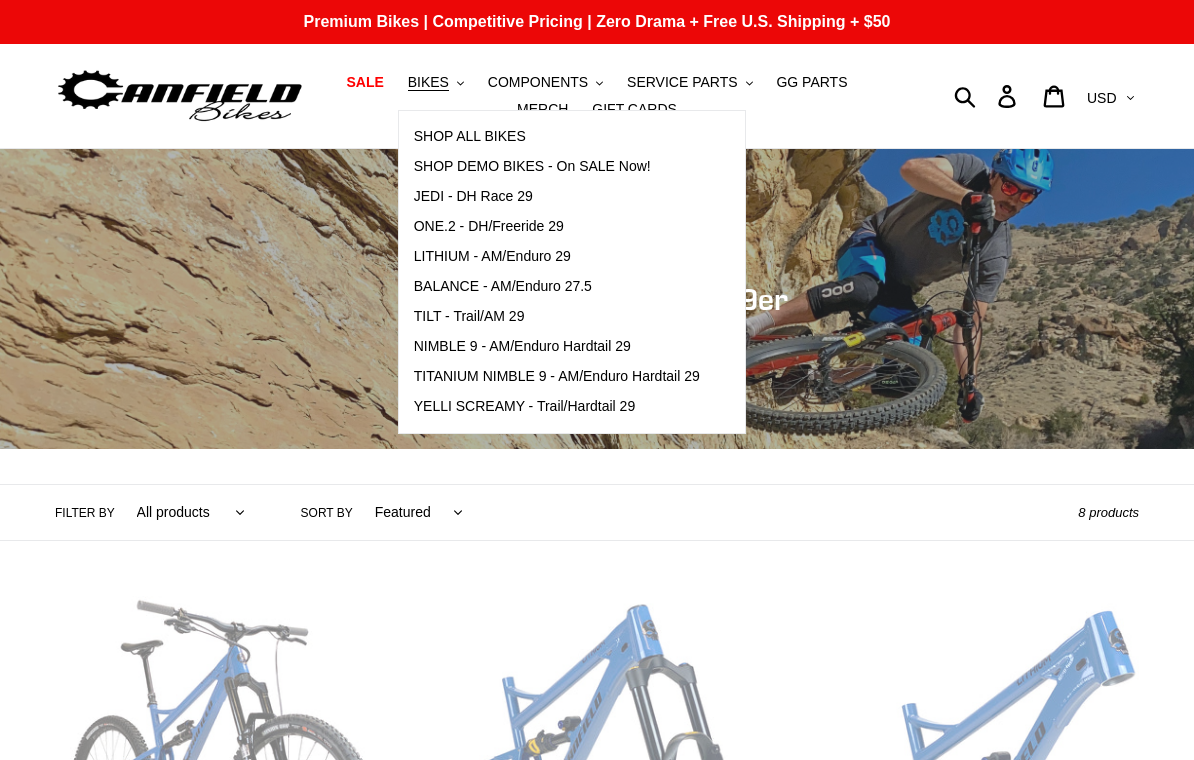 scroll, scrollTop: 0, scrollLeft: 0, axis: both 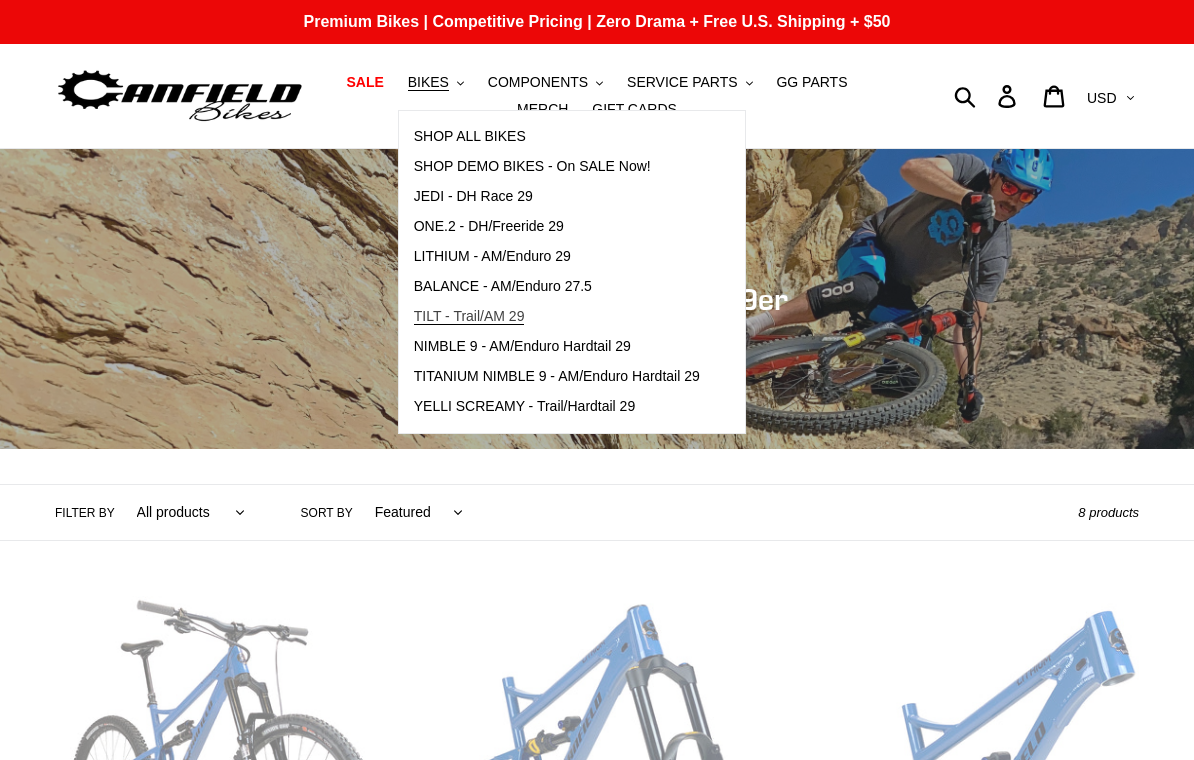 click on "TILT - Trail/AM 29" at bounding box center [469, 316] 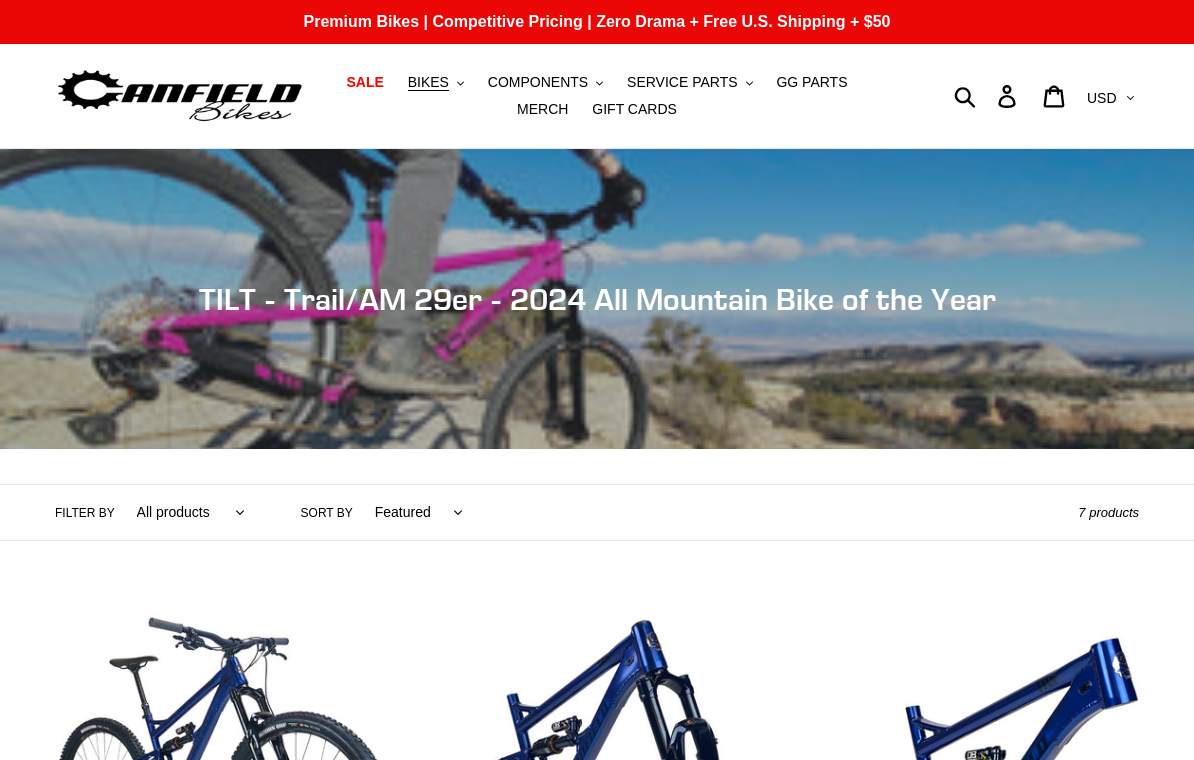 scroll, scrollTop: 0, scrollLeft: 0, axis: both 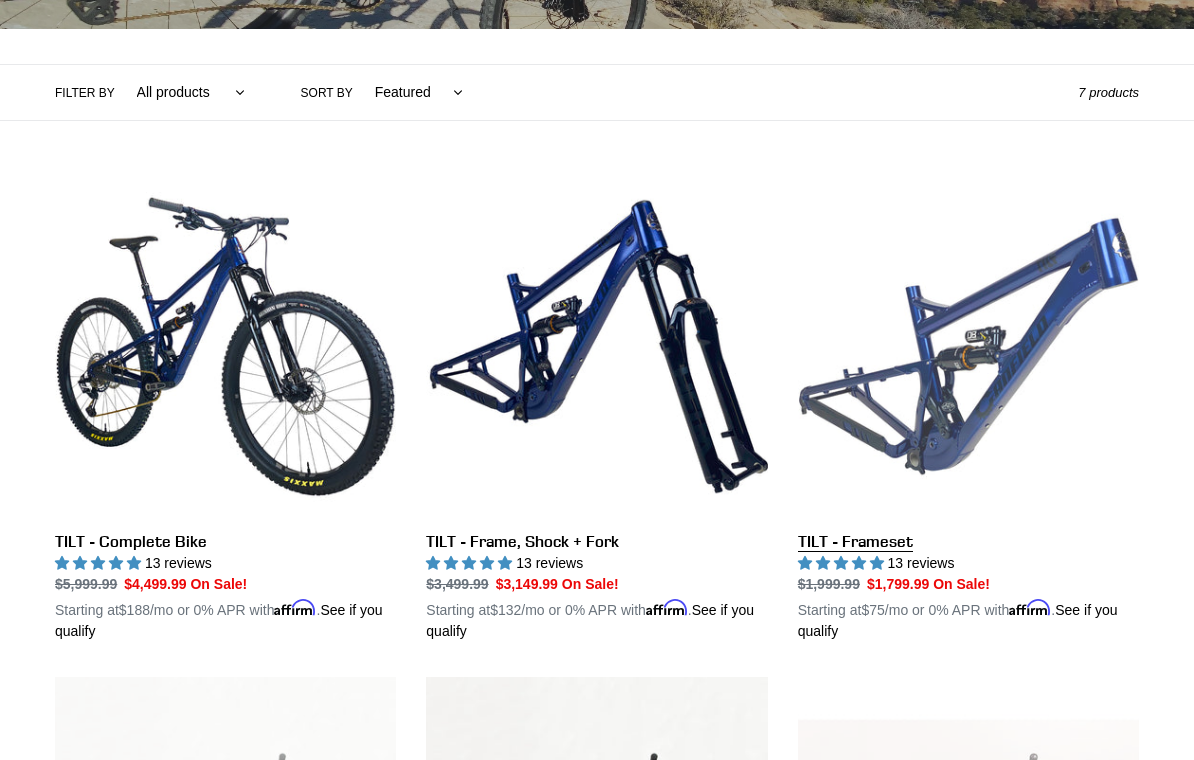 click on "TILT - Frameset" at bounding box center [968, 409] 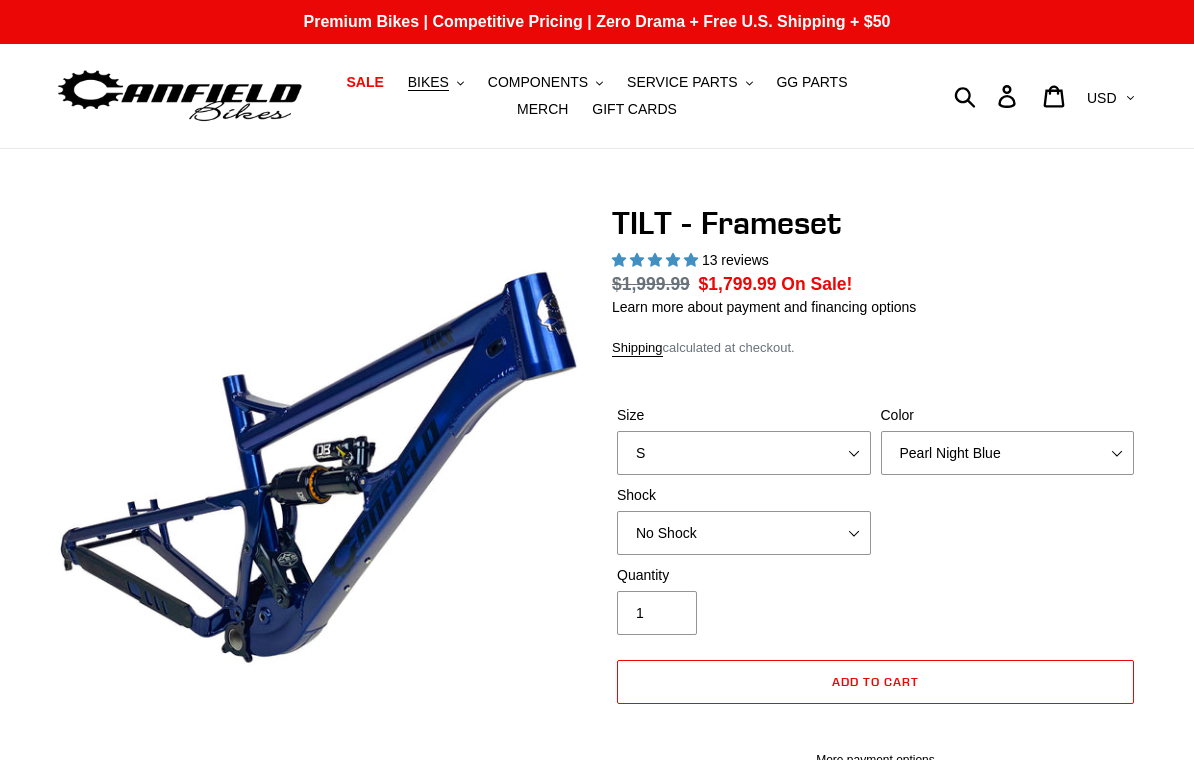 scroll, scrollTop: 0, scrollLeft: 0, axis: both 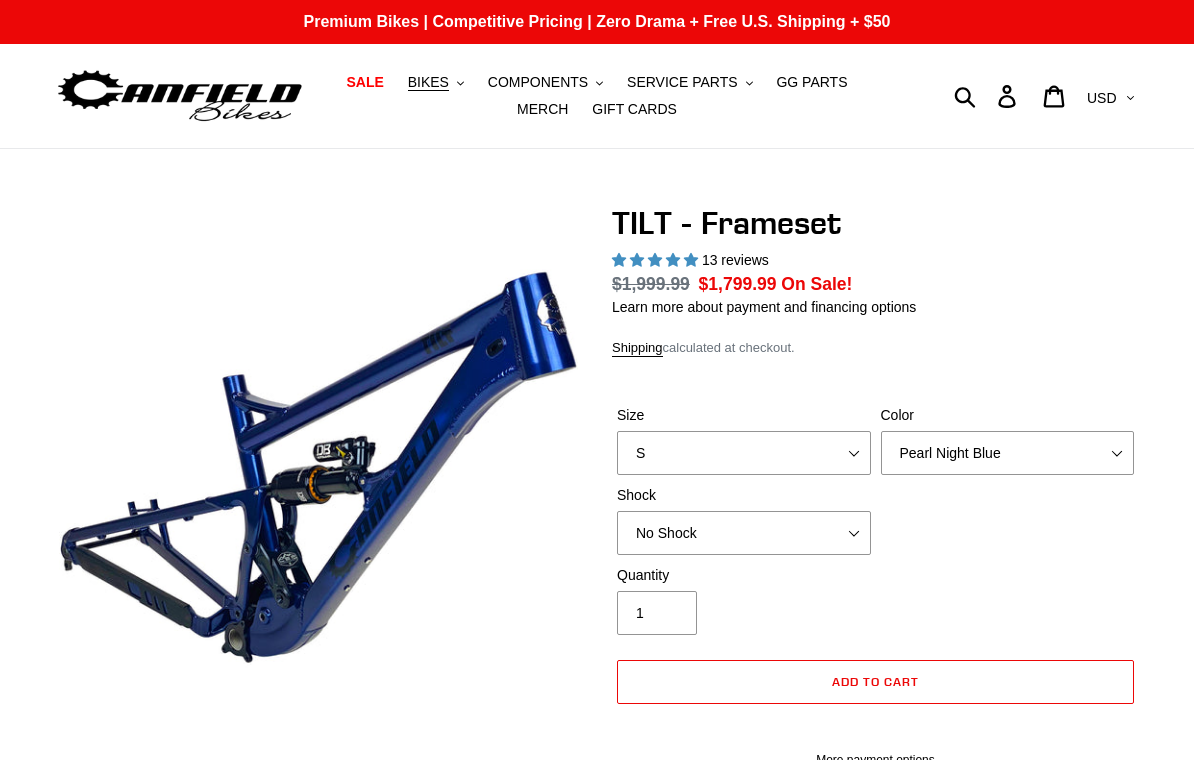 select on "highest-rating" 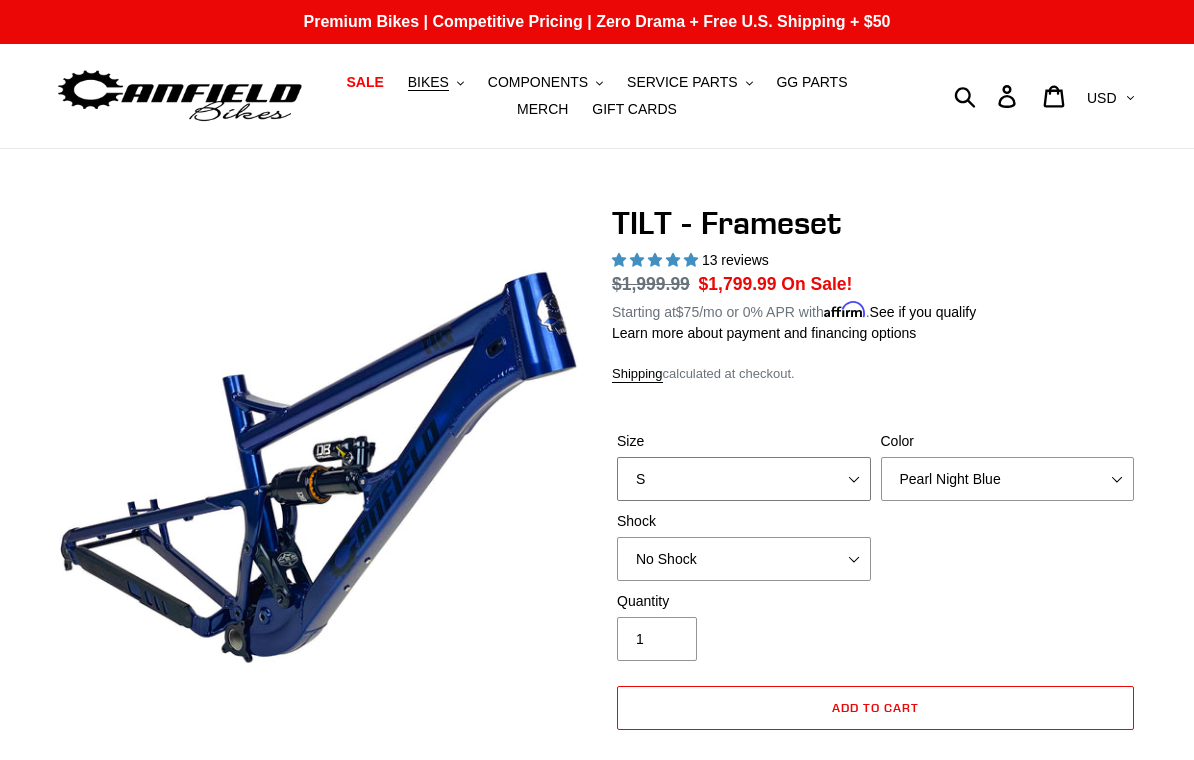 click on "S
M
L
XL" at bounding box center (744, 479) 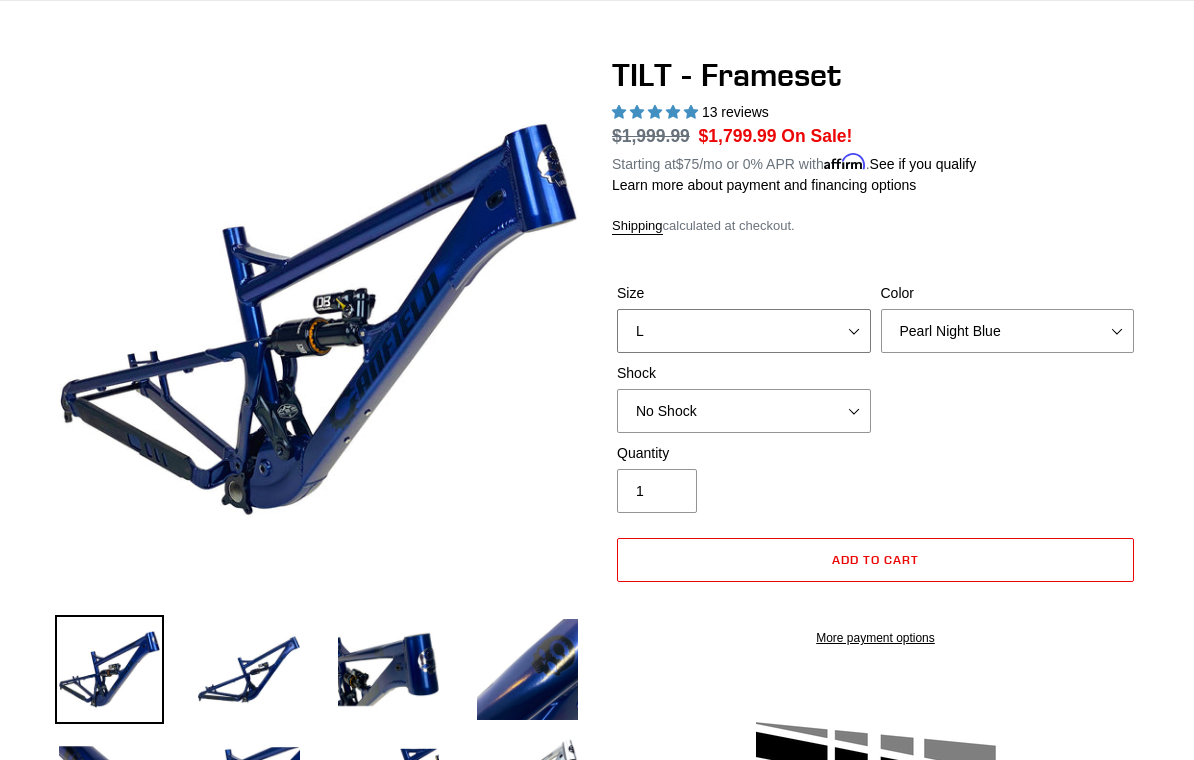 scroll, scrollTop: 148, scrollLeft: 0, axis: vertical 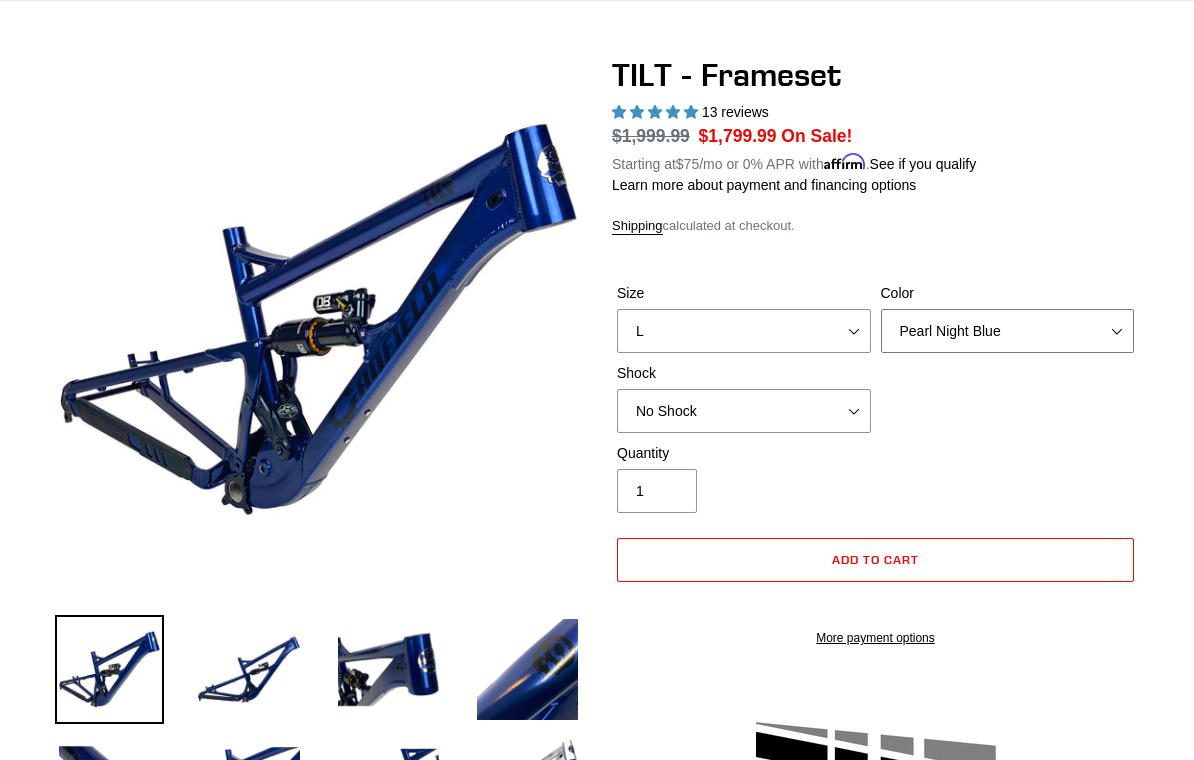 click on "Pearl Night Blue
Stealth Silver" at bounding box center (1008, 331) 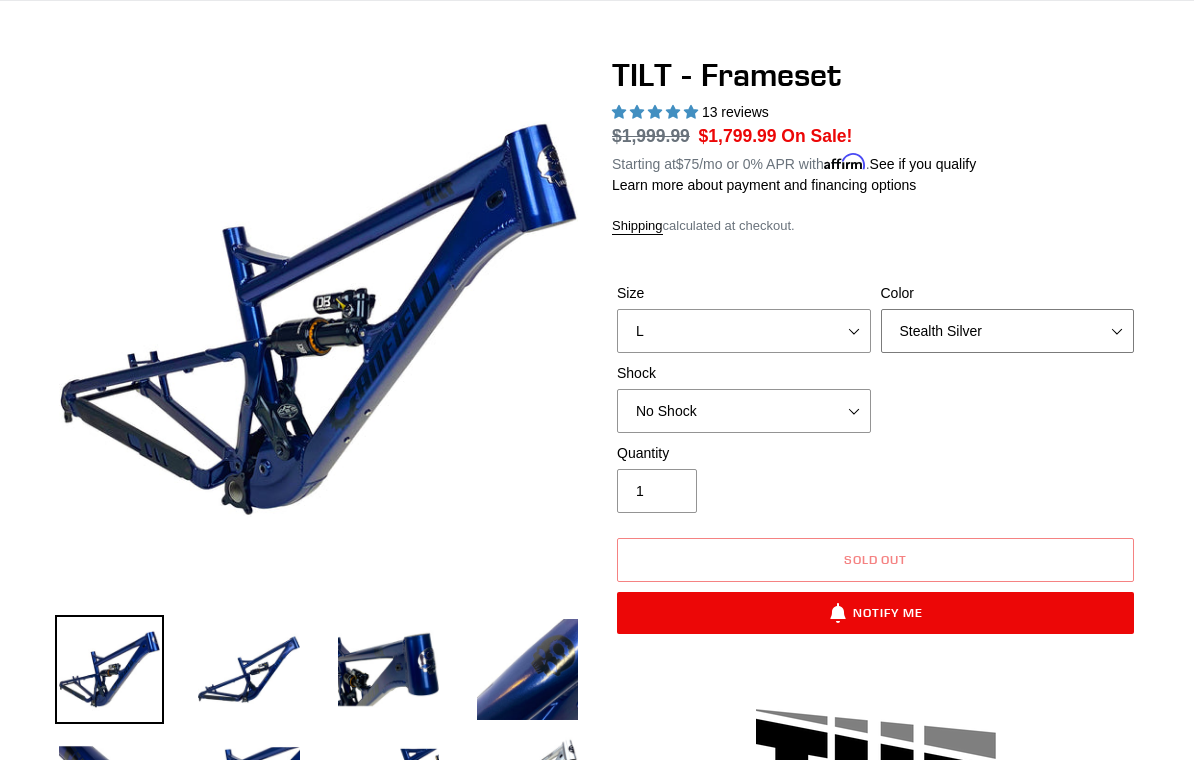 click on "Pearl Night Blue
Stealth Silver" at bounding box center [1008, 331] 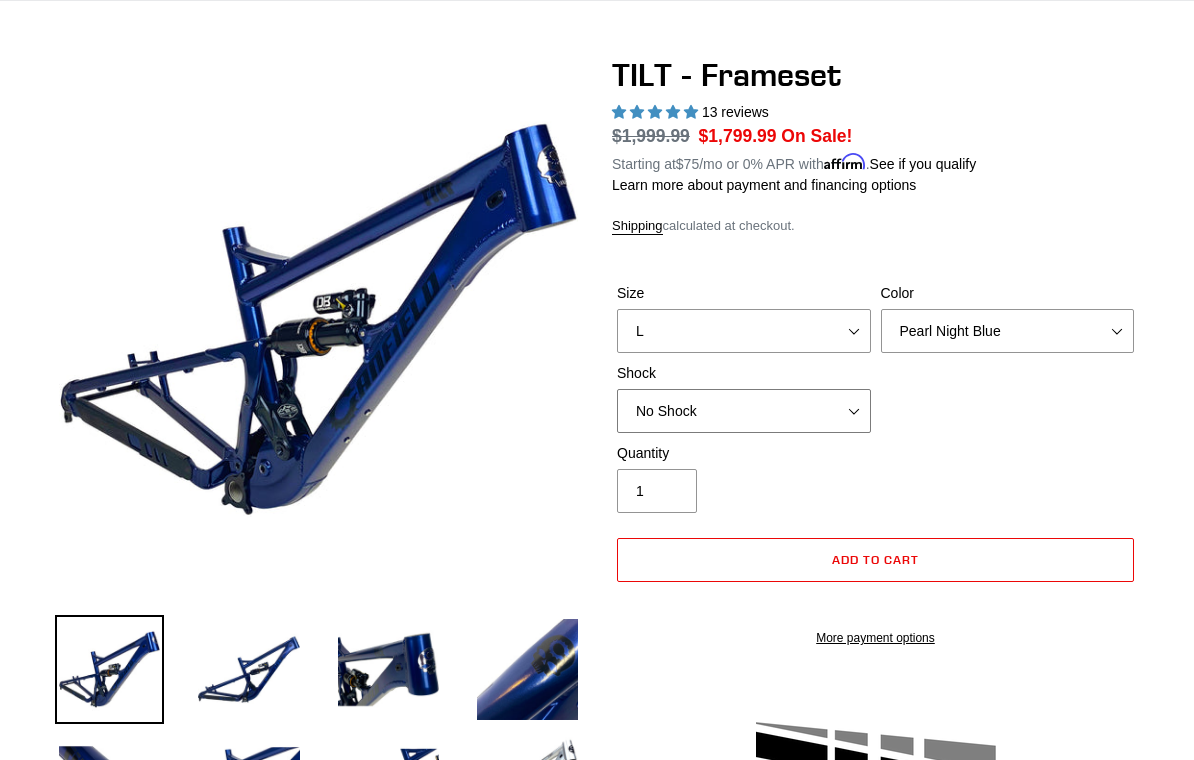 click on "No Shock
Cane Creek DB Kitsuma Air
RockShox Deluxe Ultimate
Fox FLOAT X
EXT Storia Lok V3" at bounding box center (744, 411) 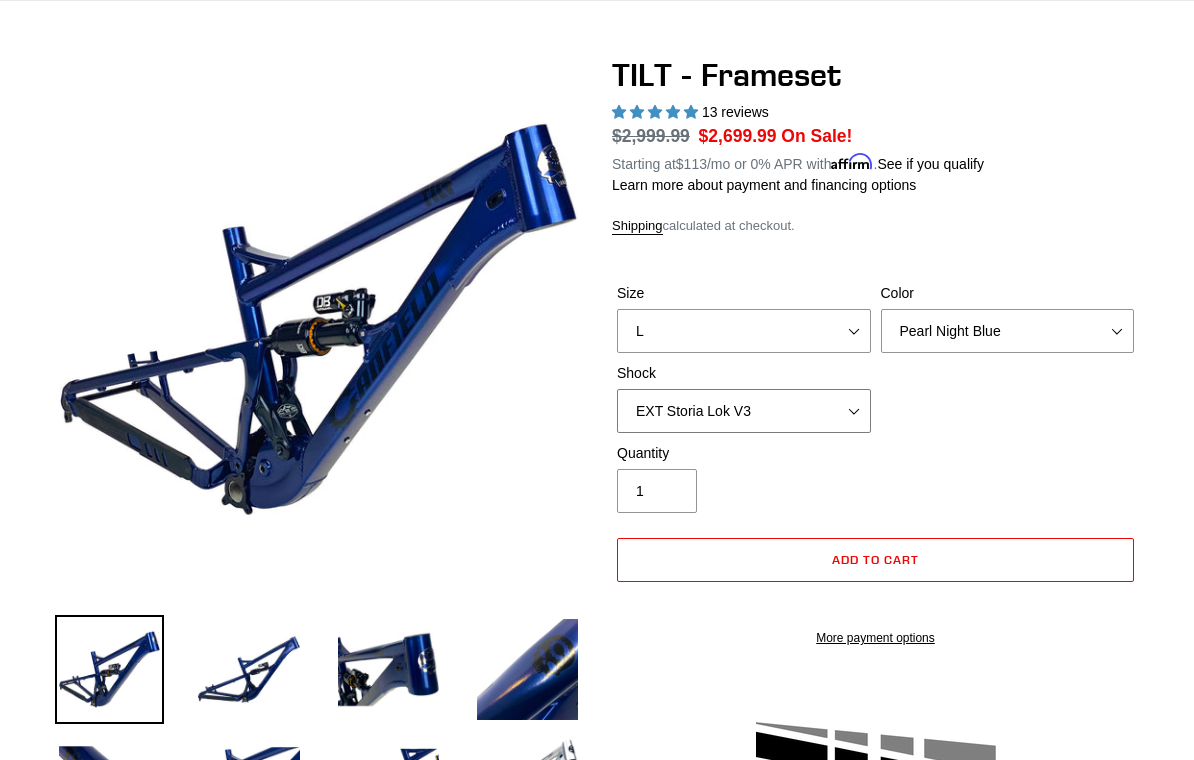click on "No Shock
Cane Creek DB Kitsuma Air
RockShox Deluxe Ultimate
Fox FLOAT X
EXT Storia Lok V3" at bounding box center (744, 411) 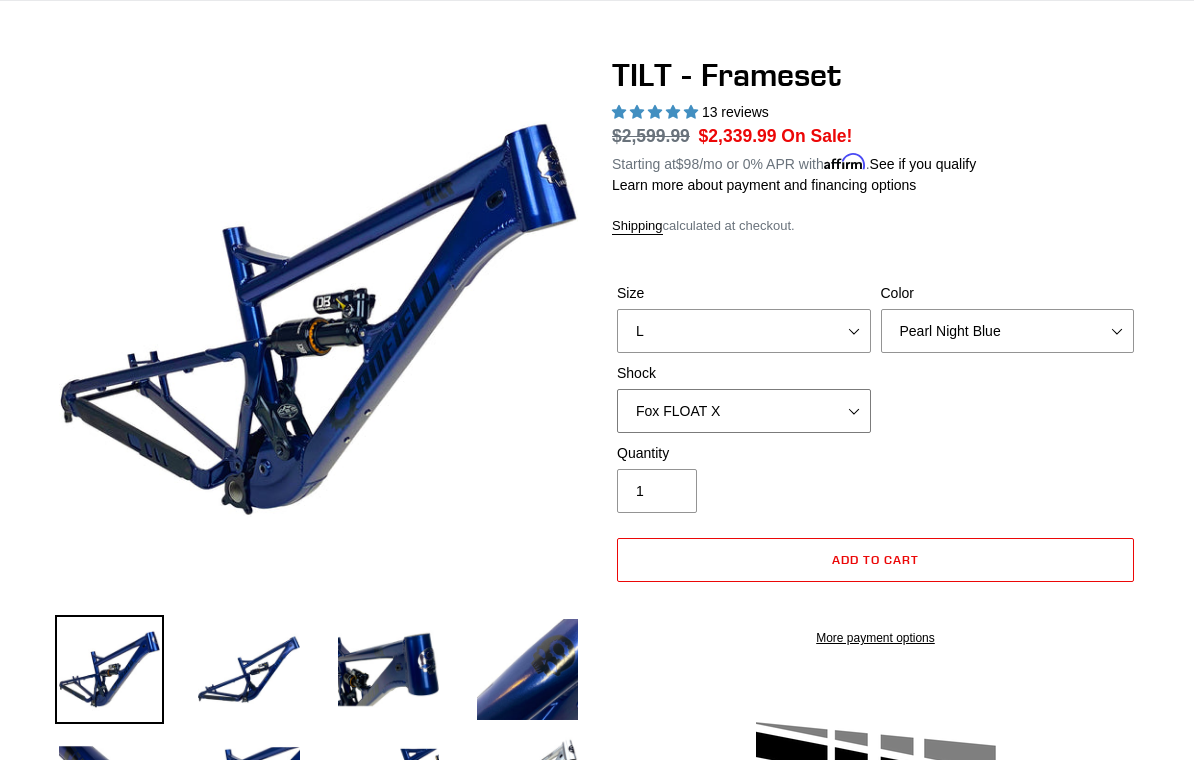 click on "No Shock
Cane Creek DB Kitsuma Air
RockShox Deluxe Ultimate
Fox FLOAT X
EXT Storia Lok V3" at bounding box center [744, 411] 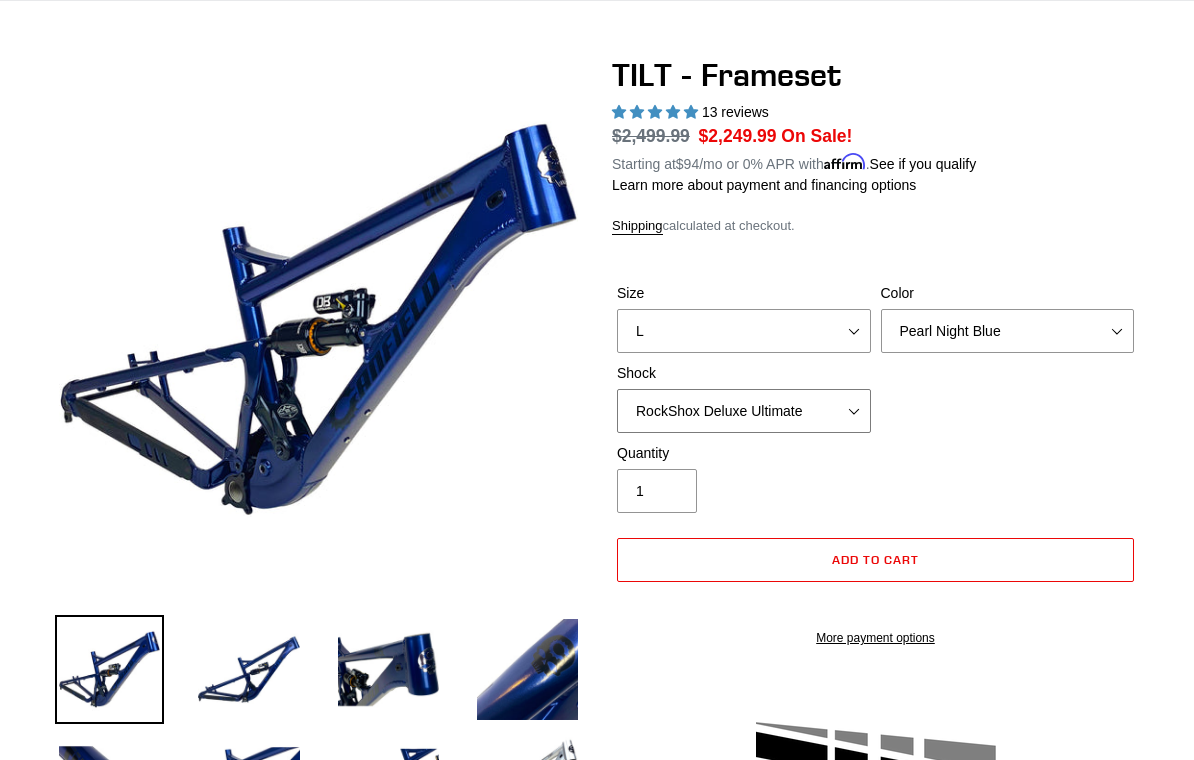 click on "No Shock
Cane Creek DB Kitsuma Air
RockShox Deluxe Ultimate
Fox FLOAT X
EXT Storia Lok V3" at bounding box center [744, 411] 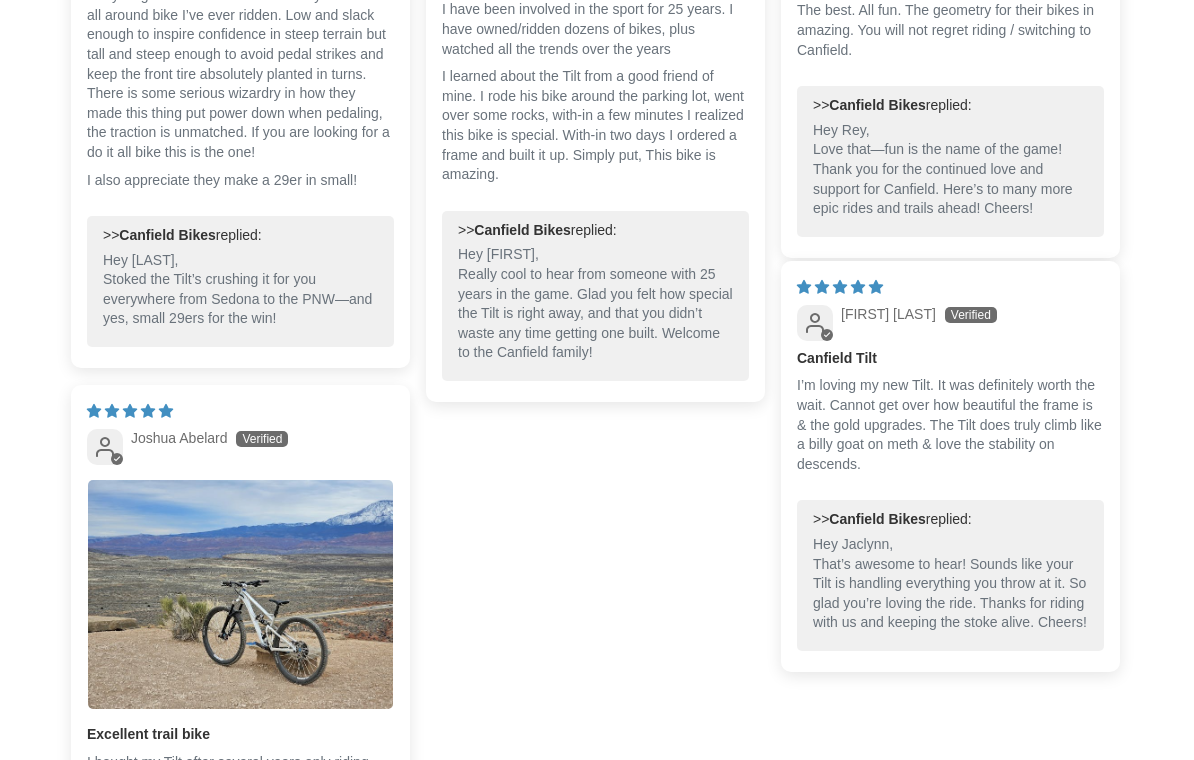 scroll, scrollTop: 4788, scrollLeft: 0, axis: vertical 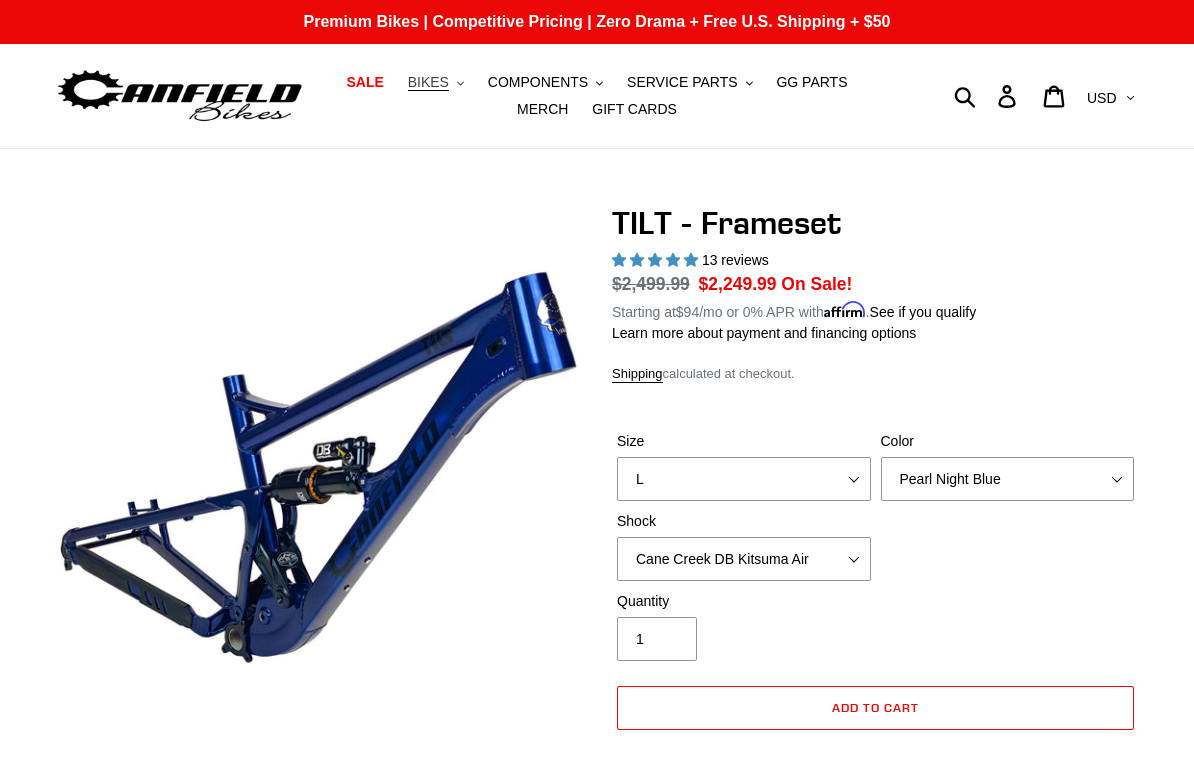 click on "BIKES" at bounding box center [428, 82] 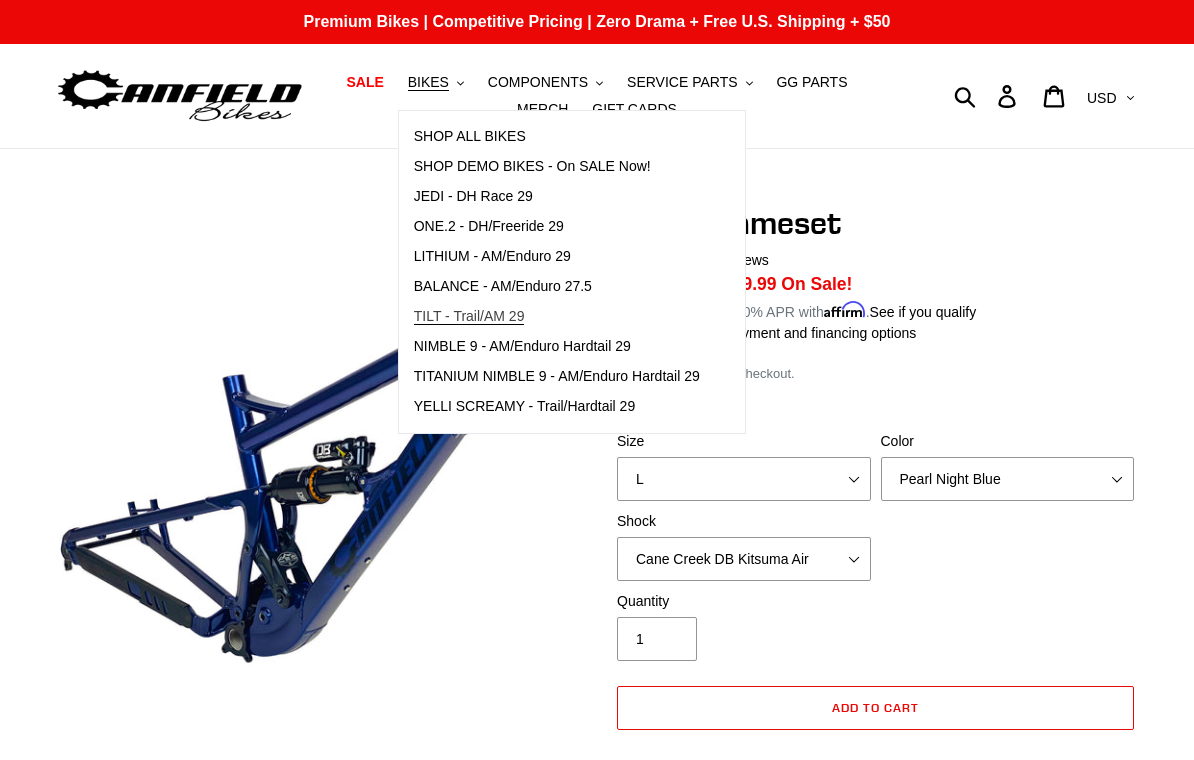 click on "TILT - Trail/AM 29" at bounding box center [469, 316] 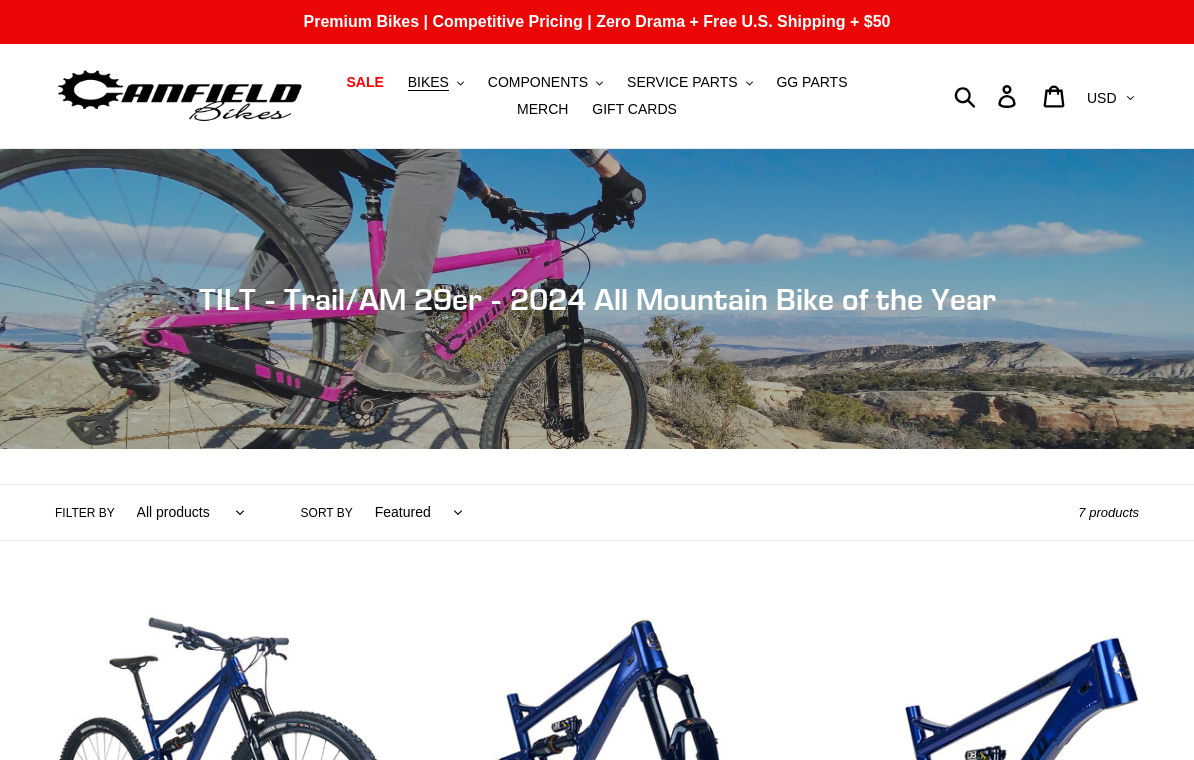 scroll, scrollTop: 0, scrollLeft: 0, axis: both 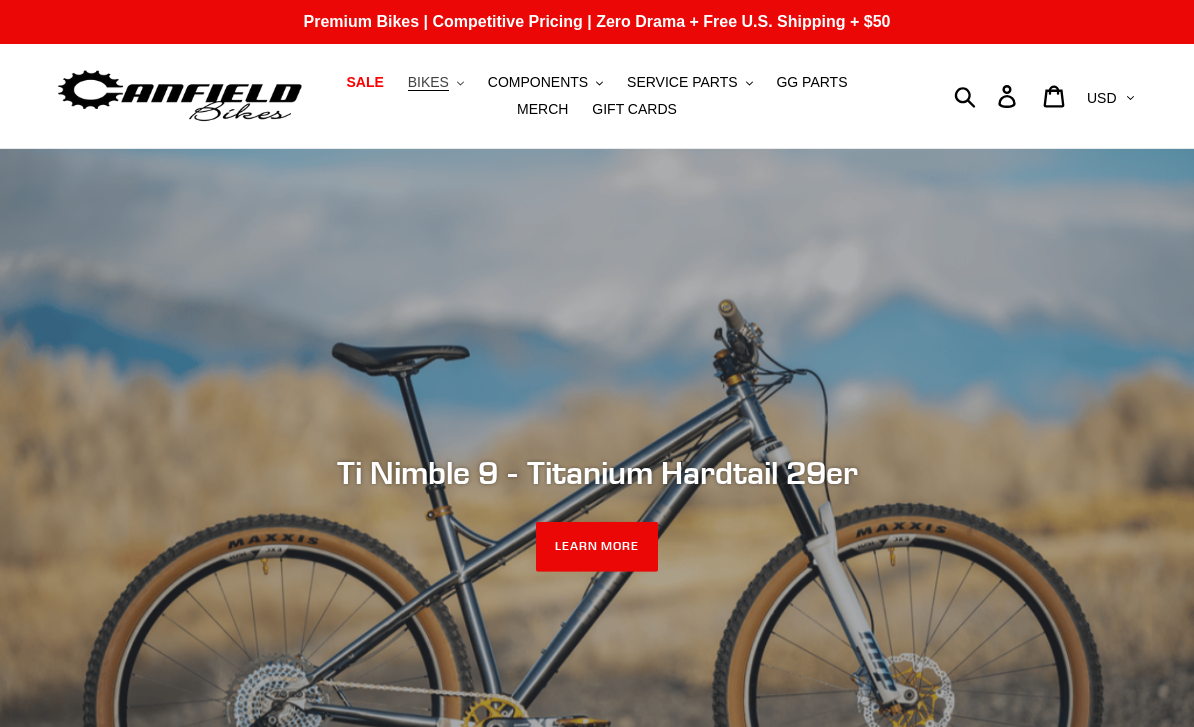 click on "BIKES" at bounding box center (428, 82) 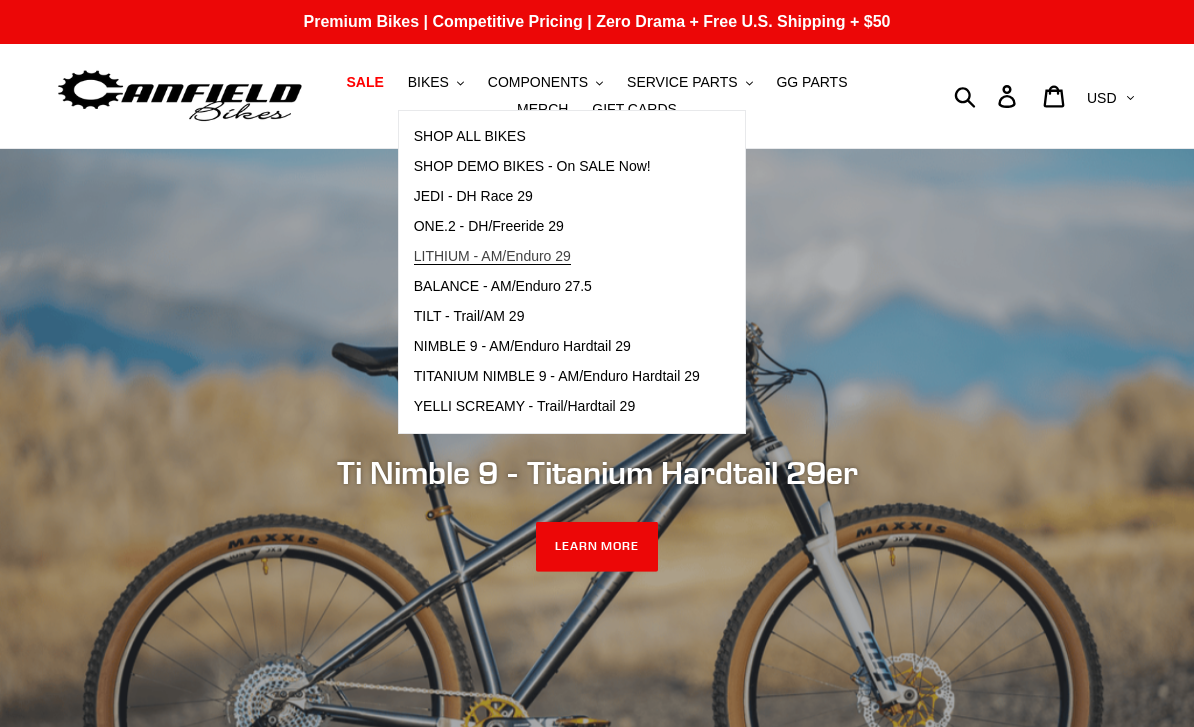 click on "LITHIUM - AM/Enduro 29" at bounding box center (492, 256) 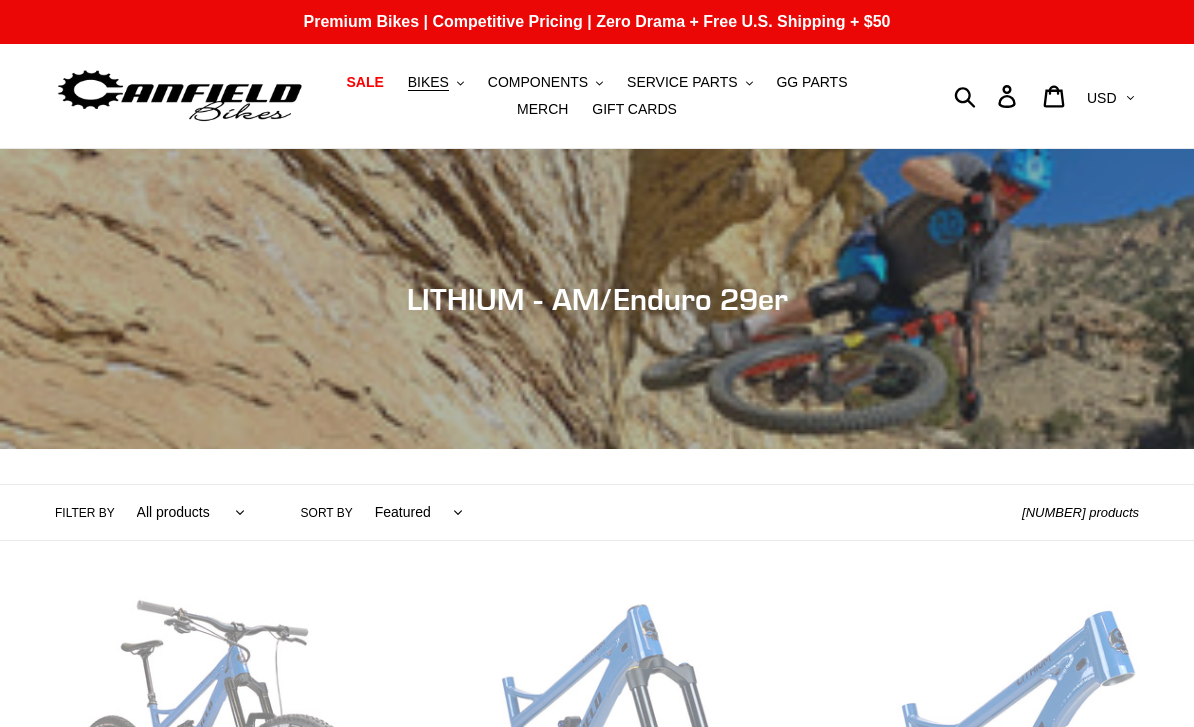 scroll, scrollTop: 0, scrollLeft: 0, axis: both 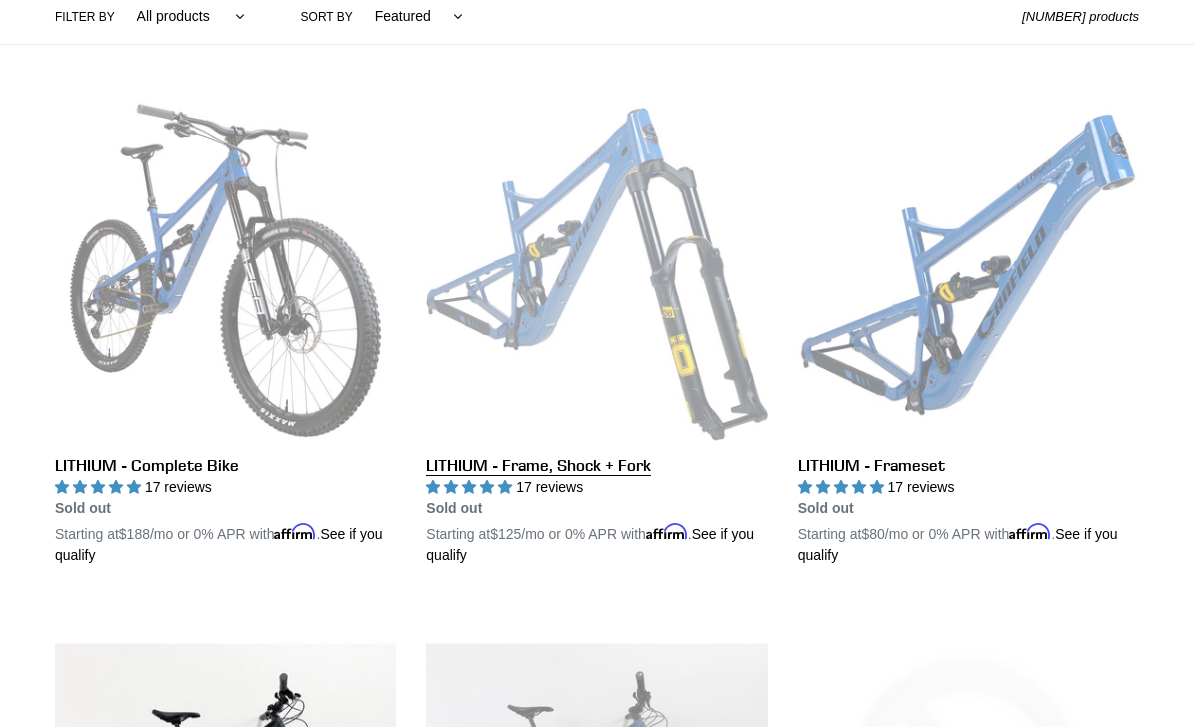 click on "LITHIUM - Frame, Shock + Fork" at bounding box center [596, 333] 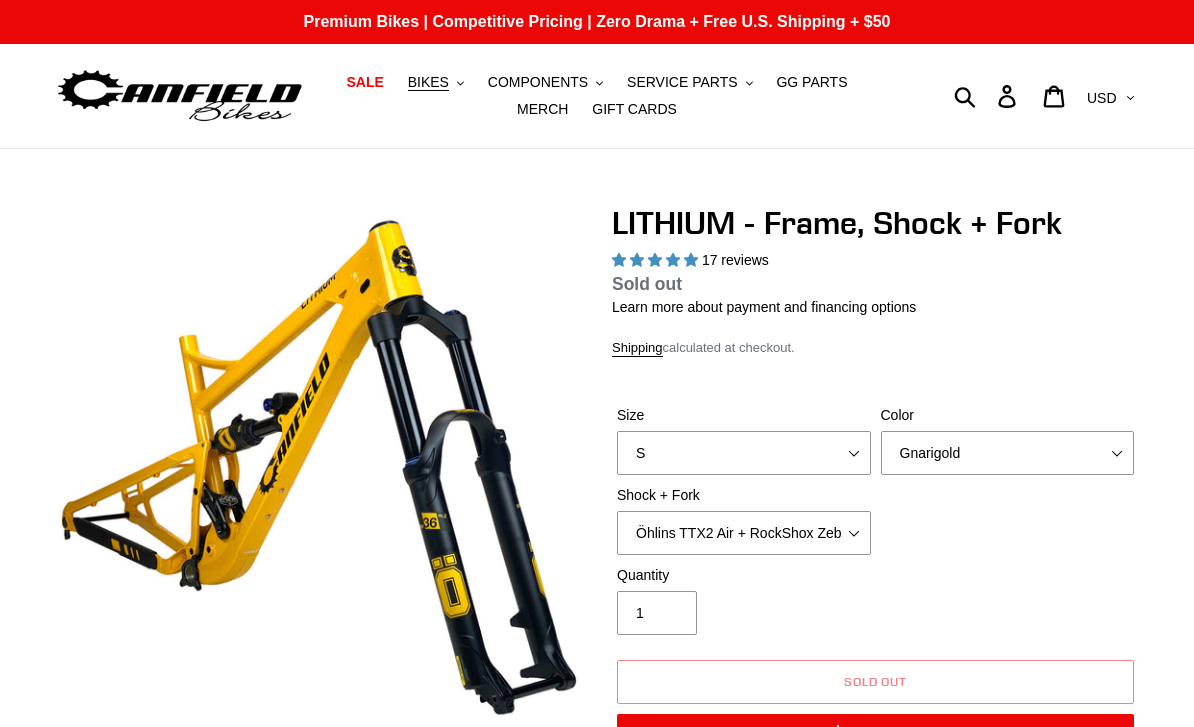 scroll, scrollTop: 0, scrollLeft: 0, axis: both 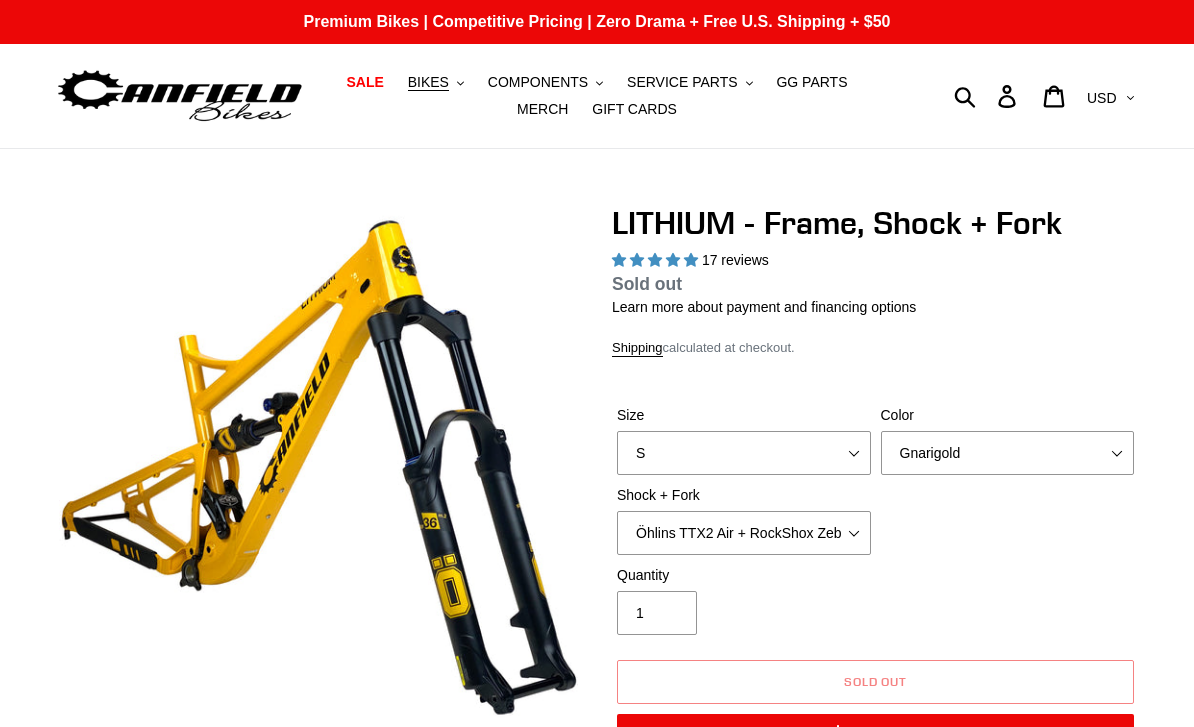 select on "highest-rating" 